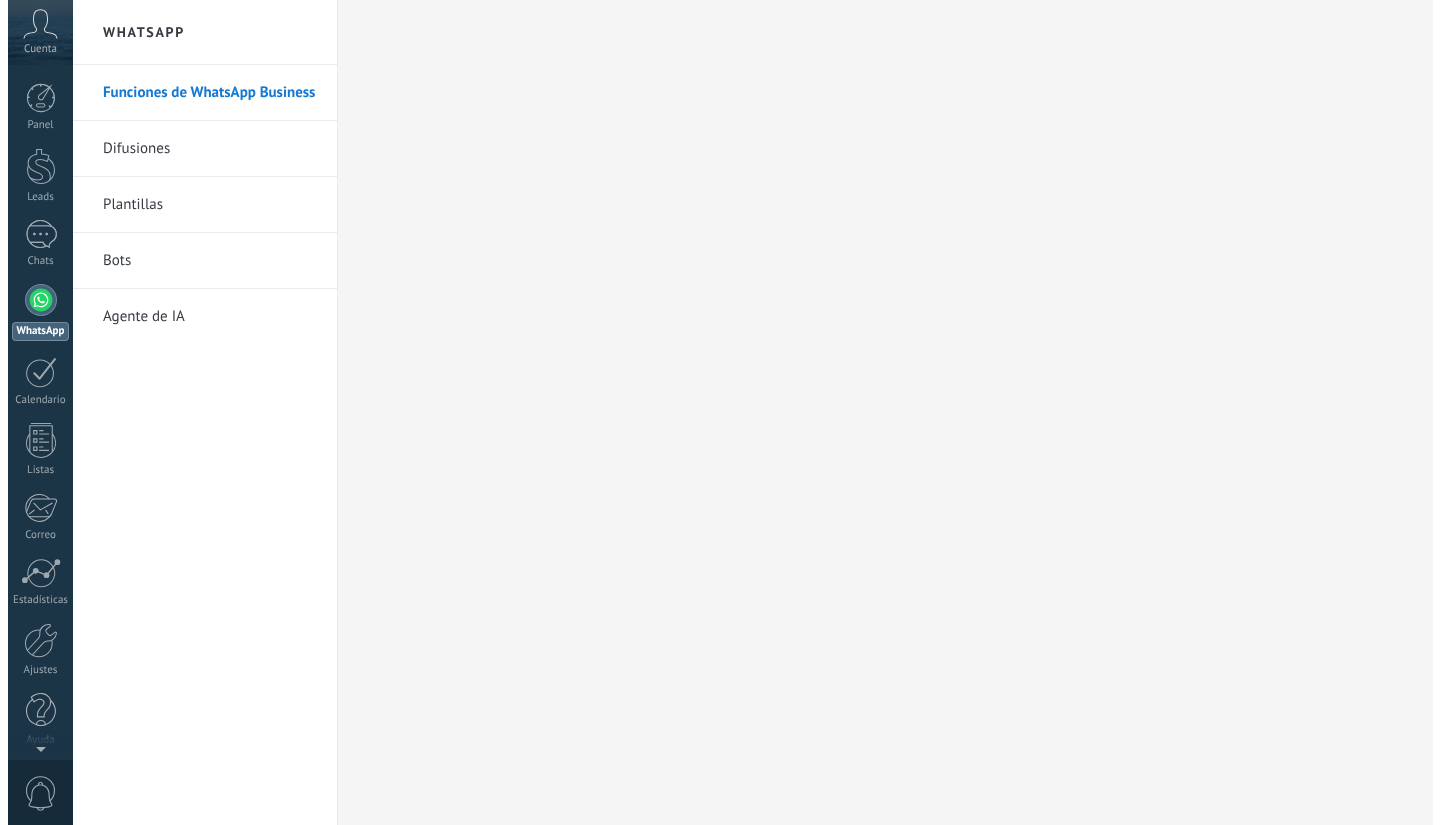 scroll, scrollTop: 0, scrollLeft: 0, axis: both 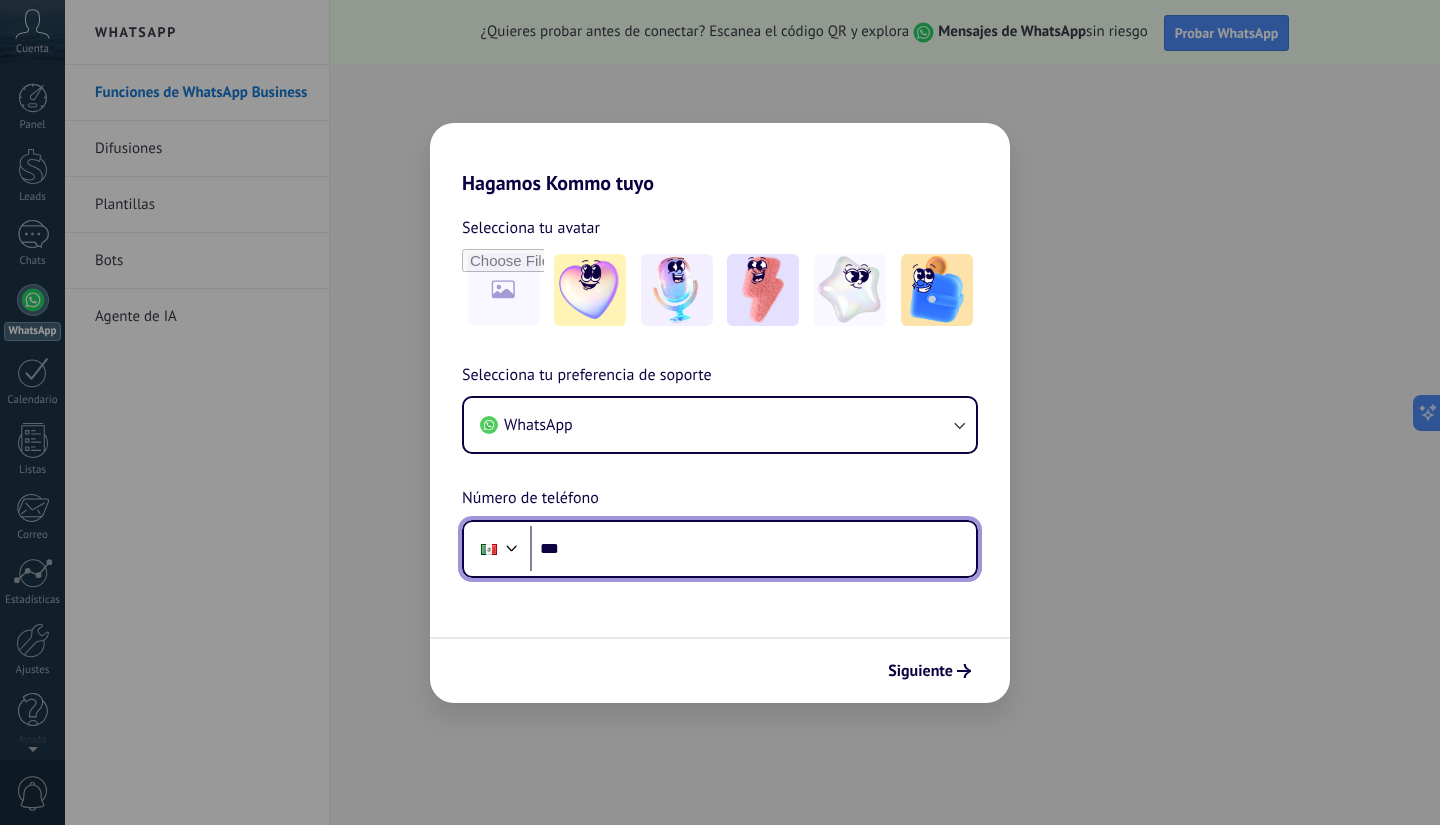 click on "***" at bounding box center [753, 549] 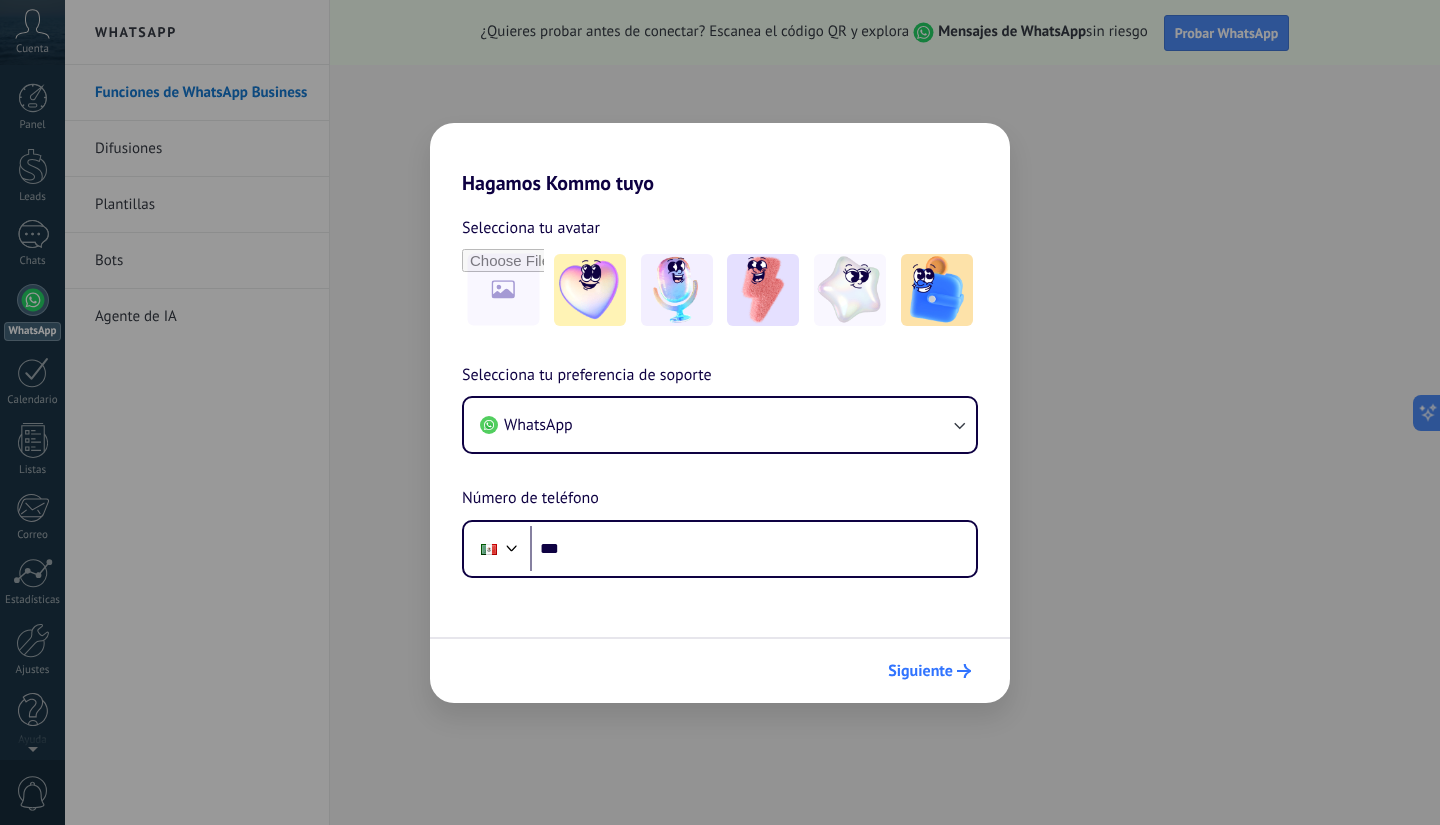 click on "Siguiente" at bounding box center (920, 671) 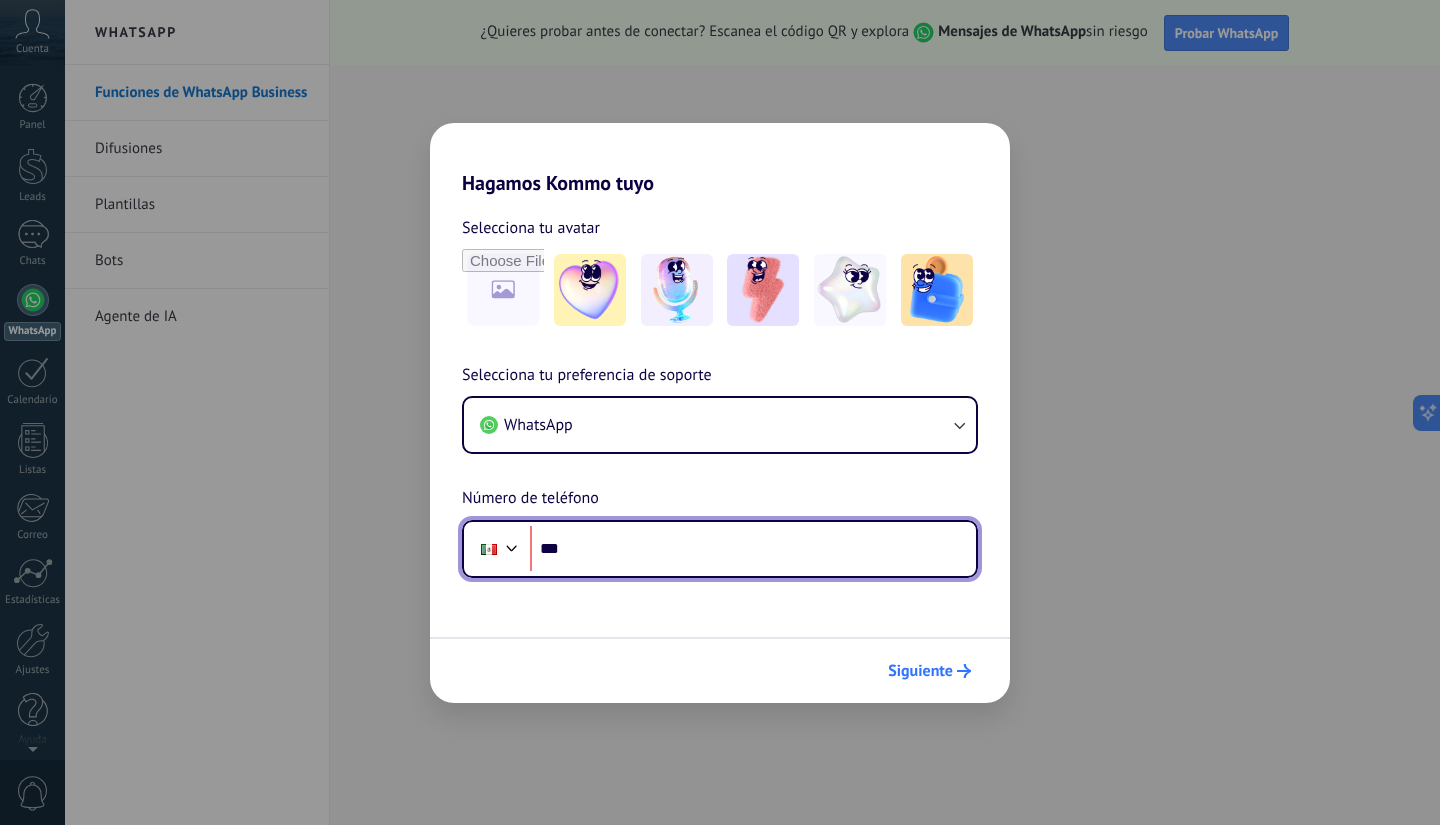 scroll, scrollTop: 0, scrollLeft: 0, axis: both 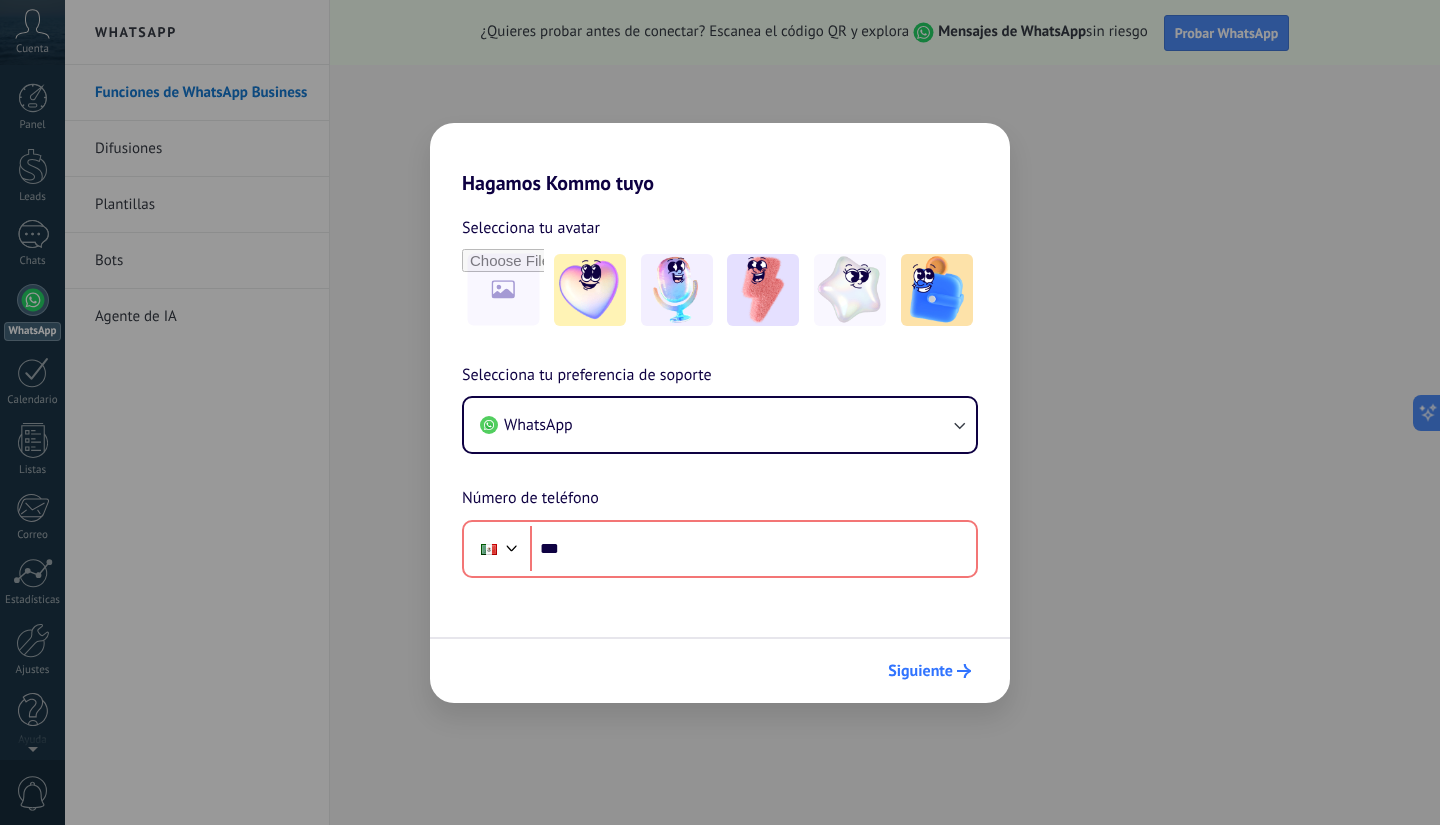 click on "Siguiente" at bounding box center (920, 671) 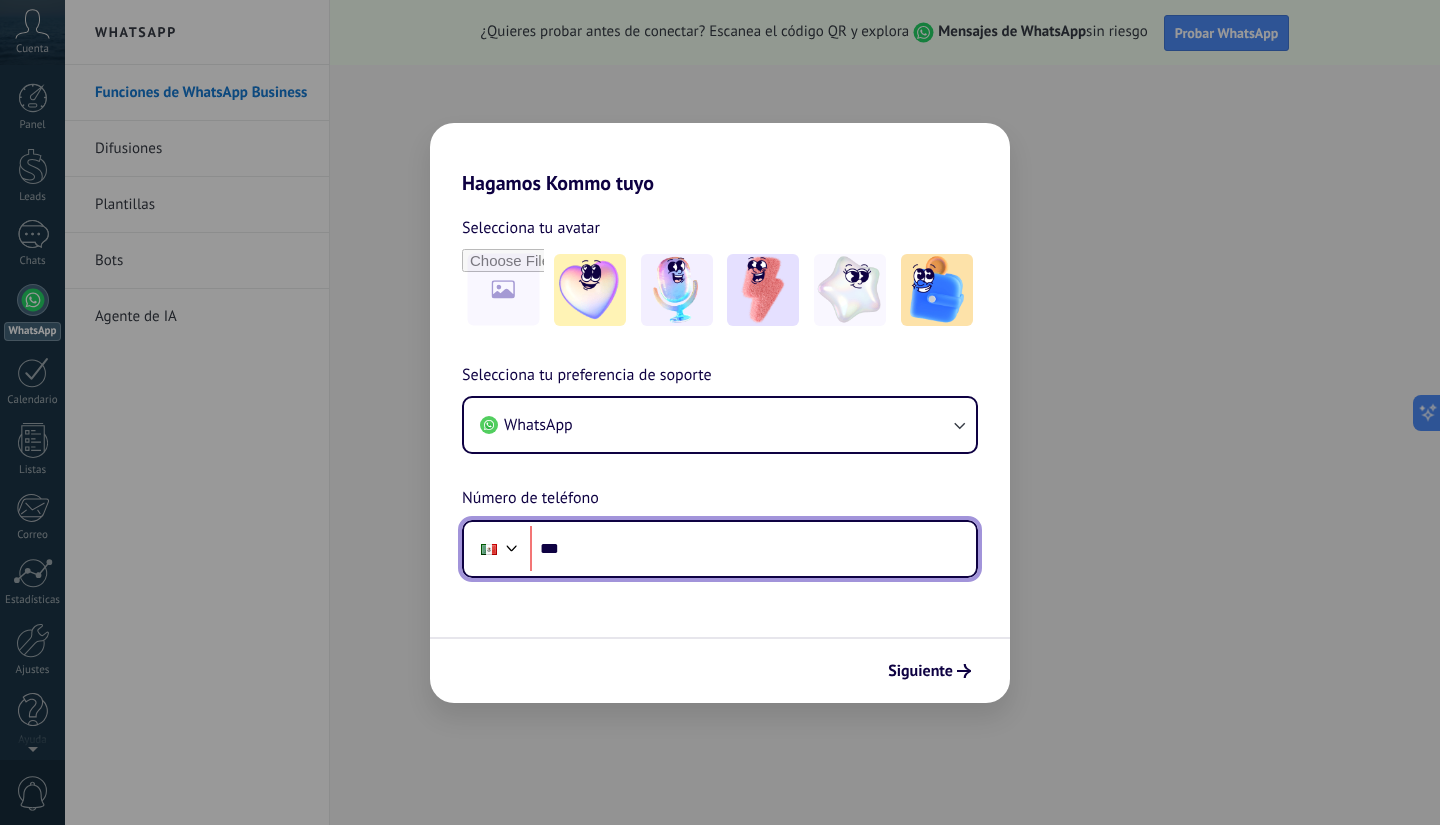 click on "***" at bounding box center [753, 549] 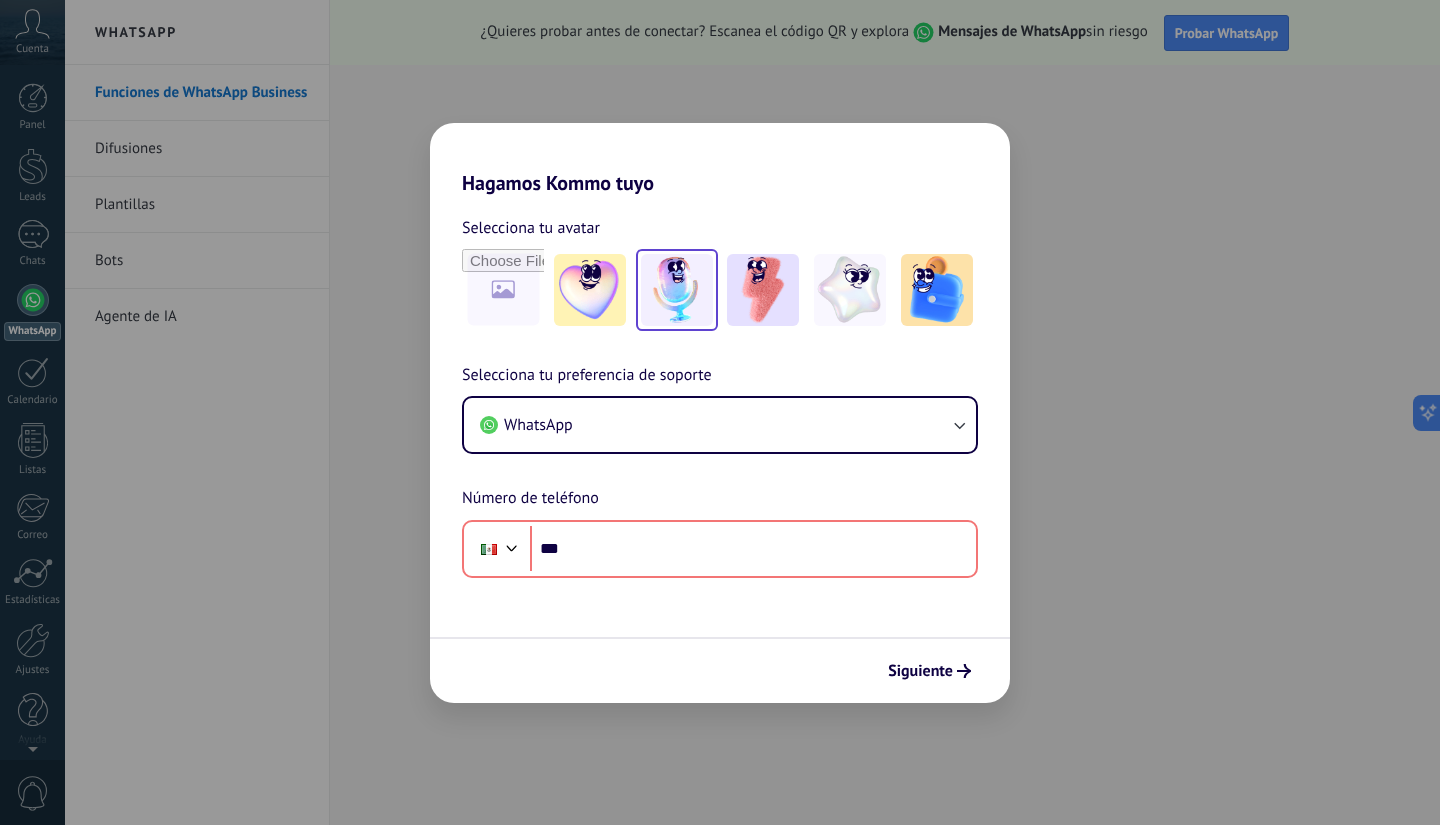 click at bounding box center (677, 290) 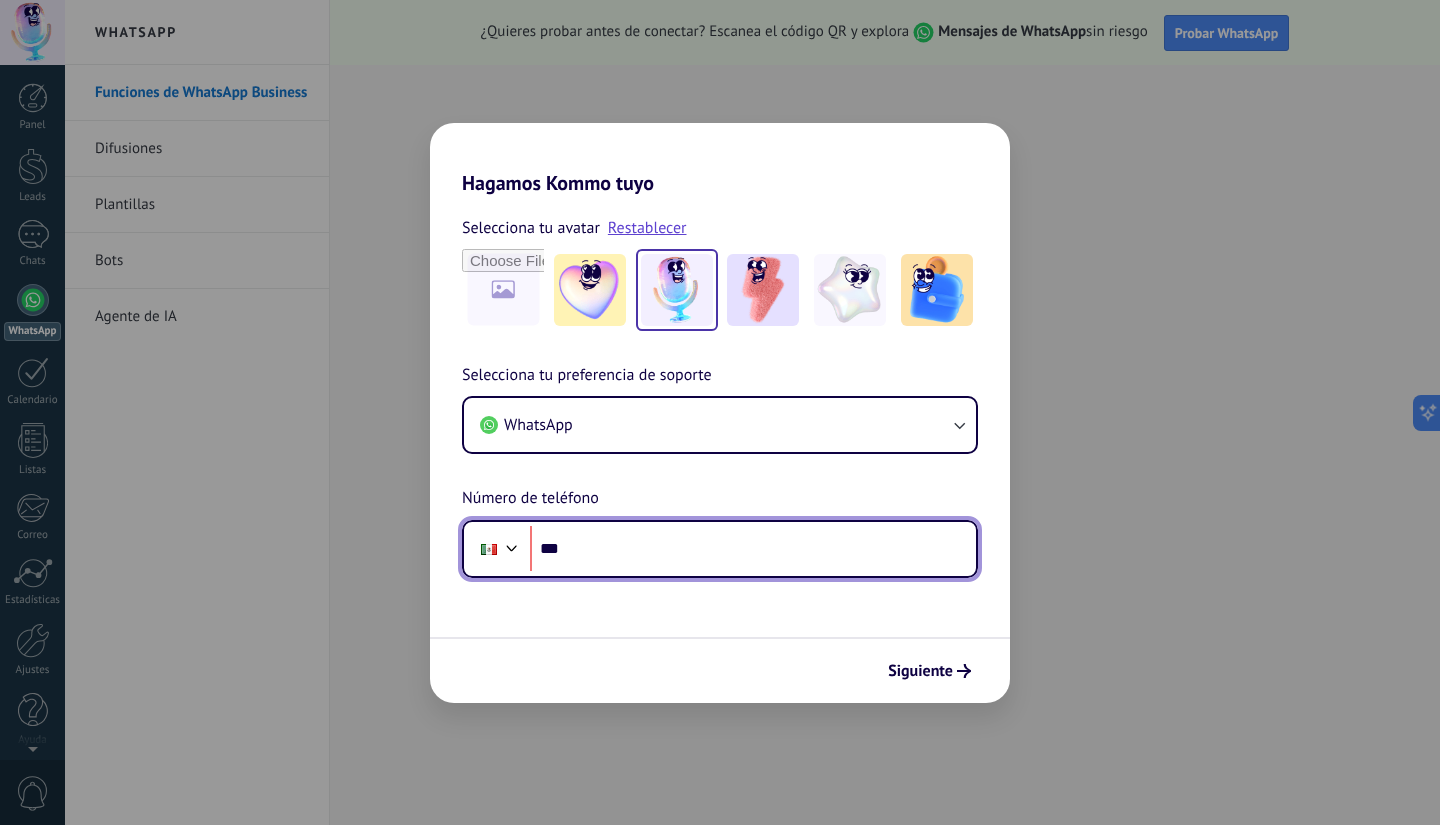 click on "***" at bounding box center (753, 549) 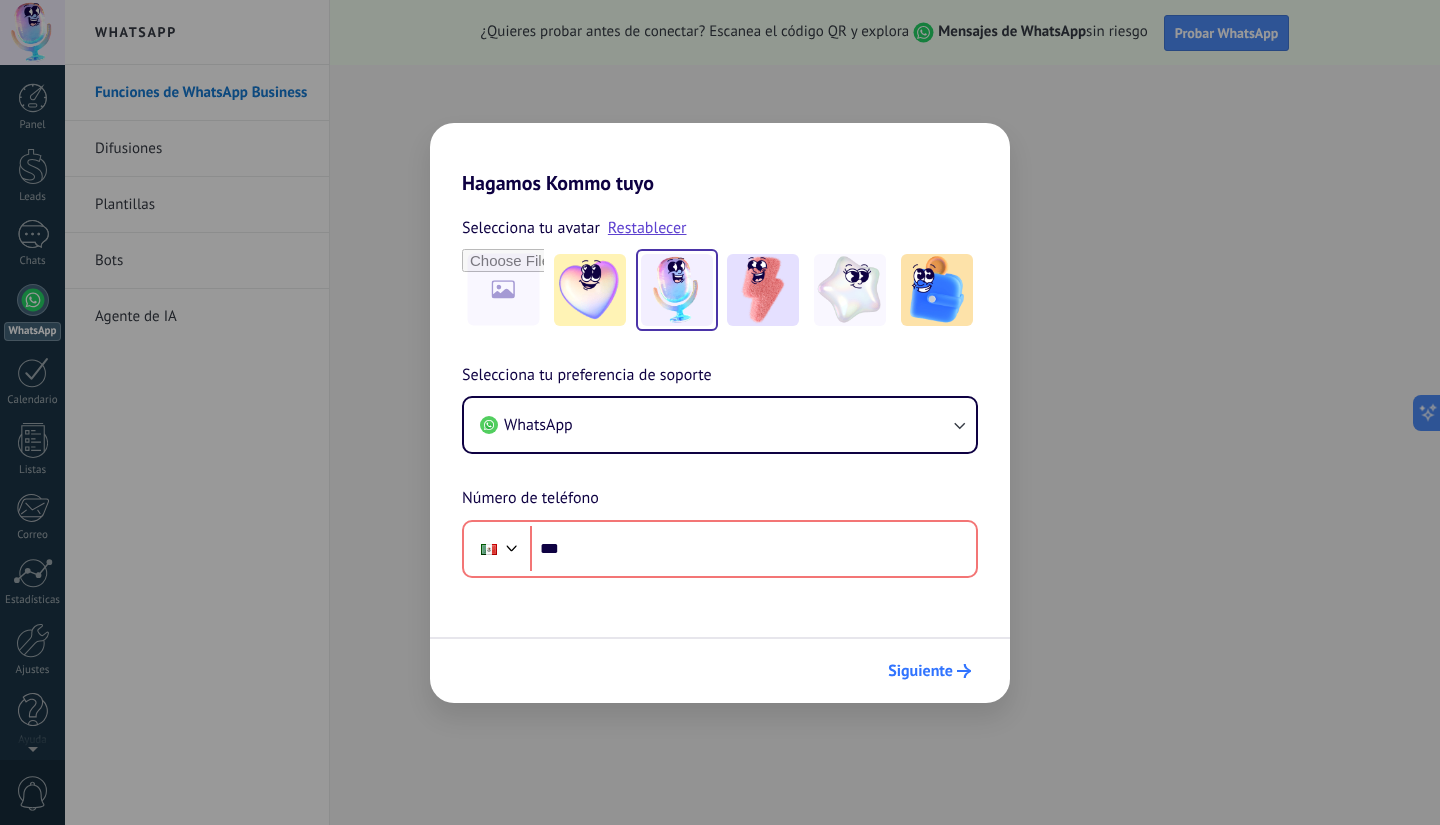 click on "Siguiente" at bounding box center [920, 671] 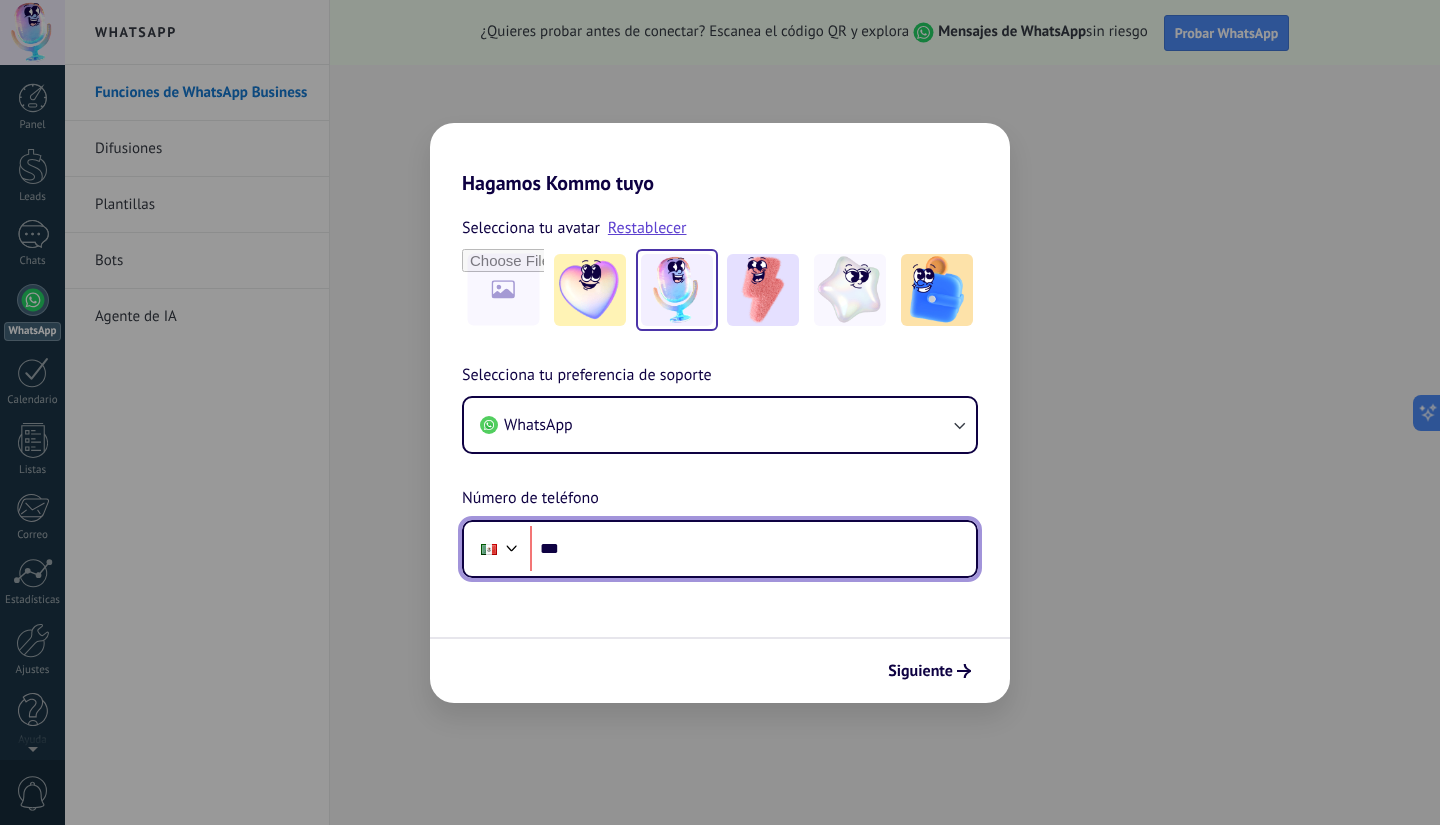 click on "***" at bounding box center [753, 549] 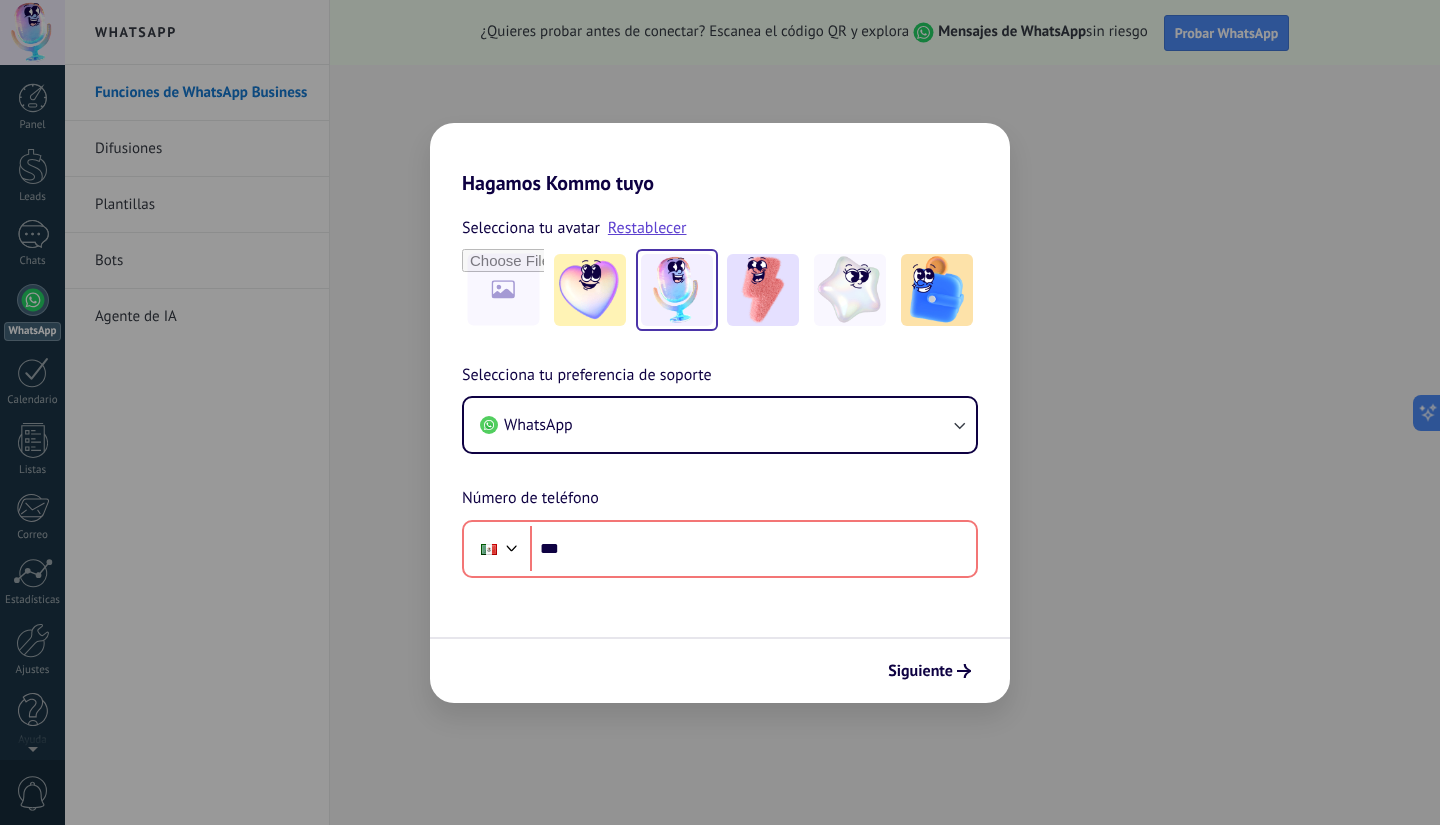 click on "Hagamos Kommo tuyo Selecciona tu avatar Restablecer Selecciona tu preferencia de soporte WhatsApp Número de teléfono Phone *** Siguiente" at bounding box center (720, 412) 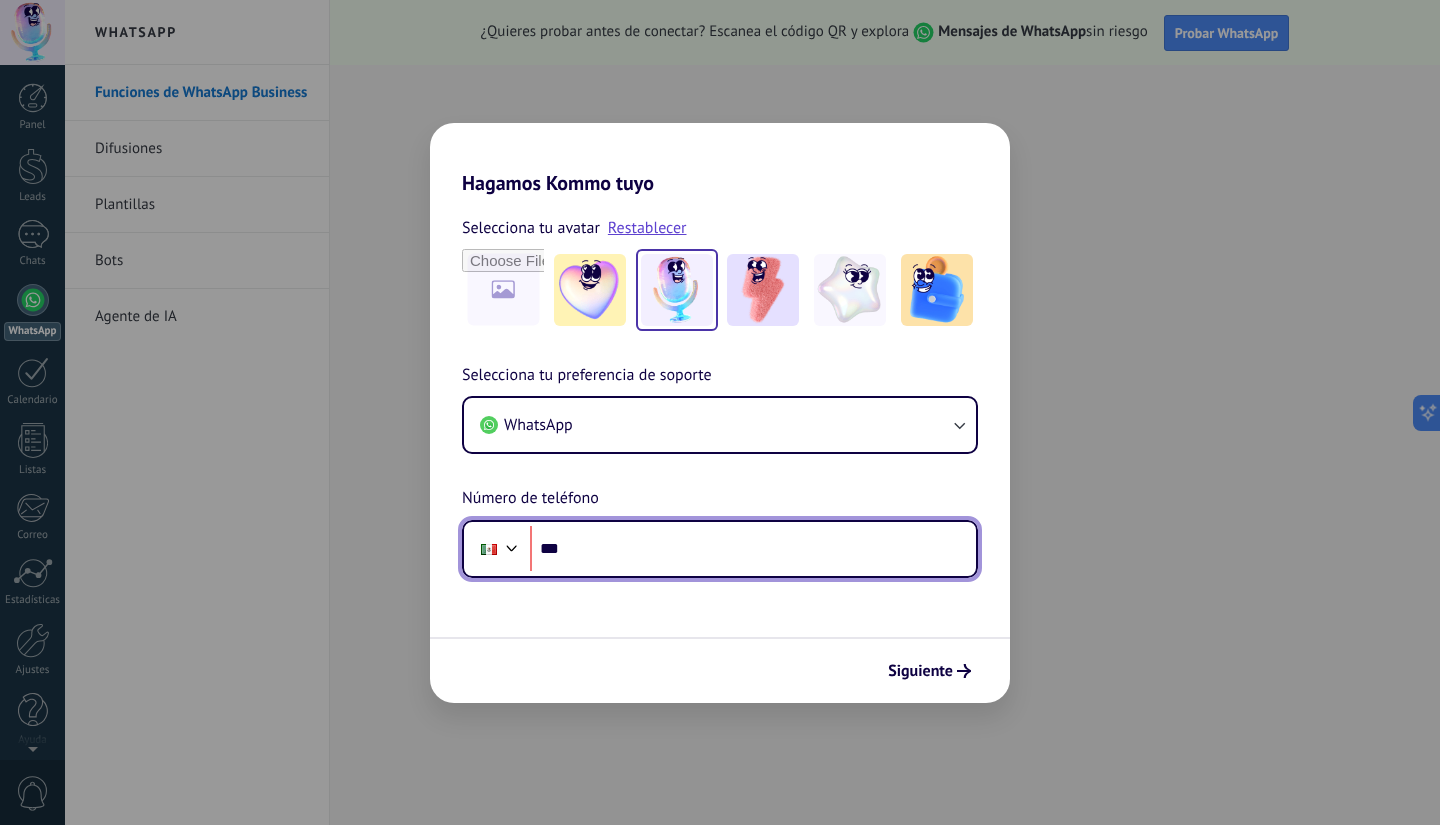 click on "***" at bounding box center [753, 549] 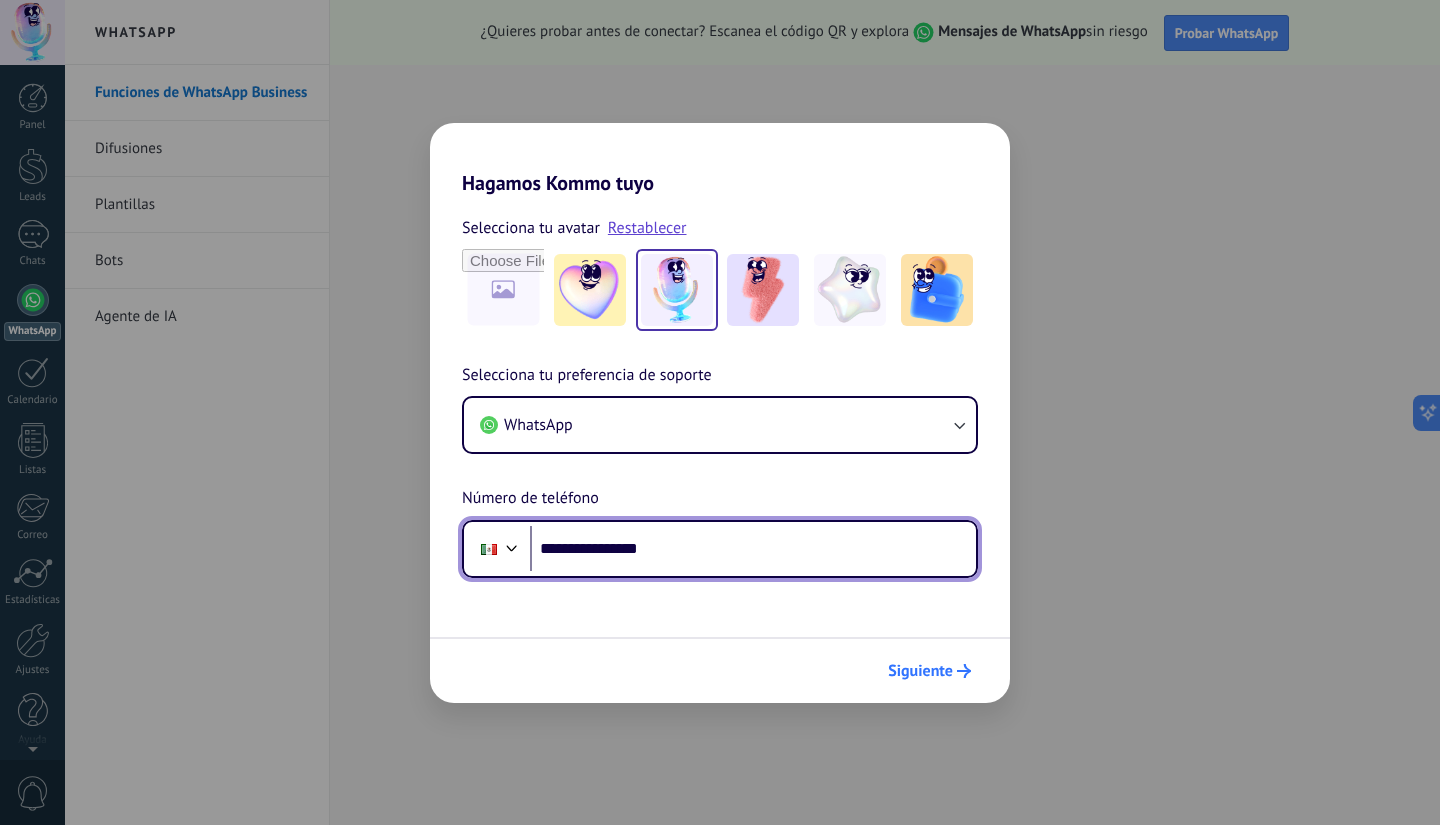 type on "**********" 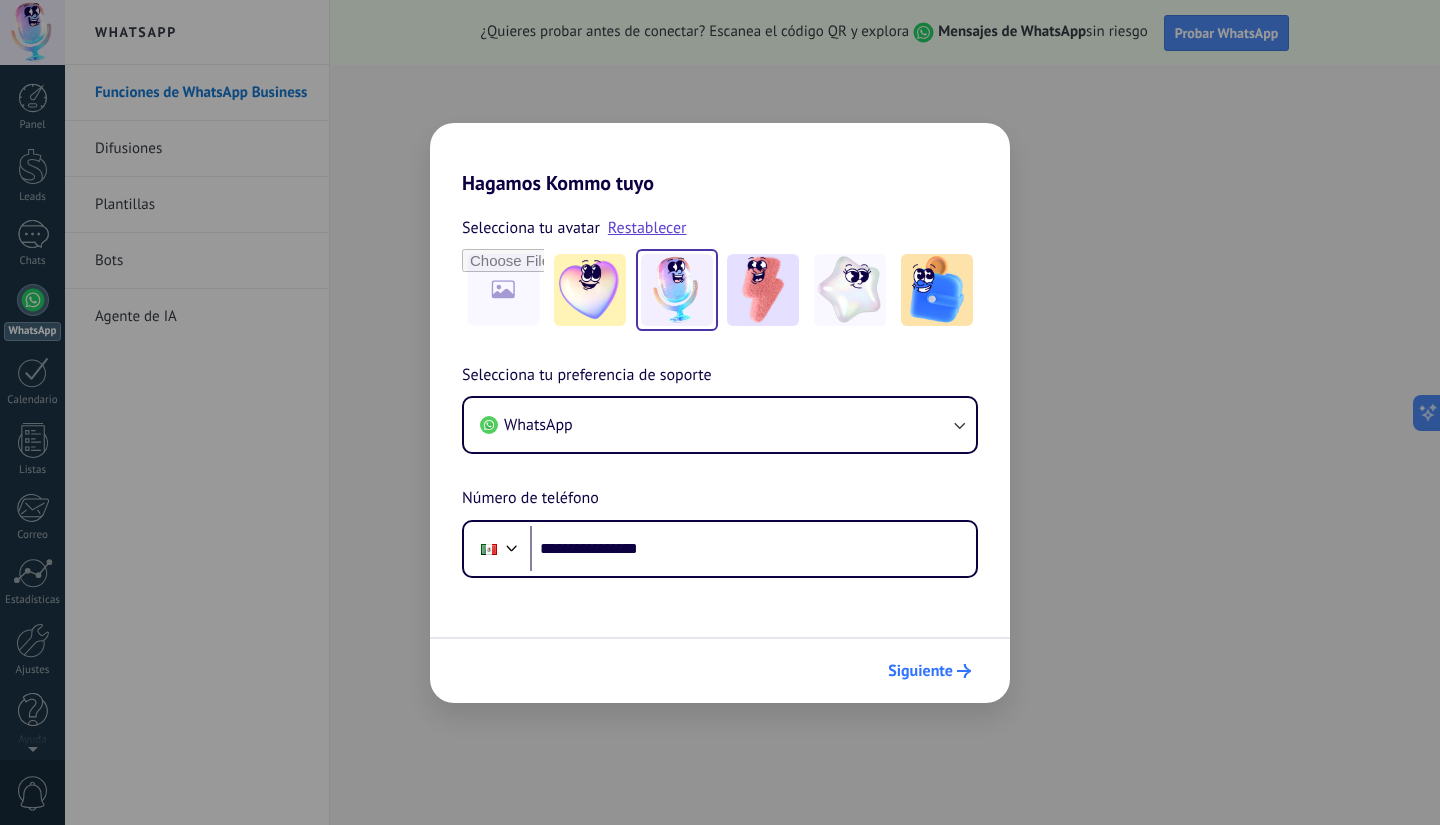 click on "Siguiente" at bounding box center (920, 671) 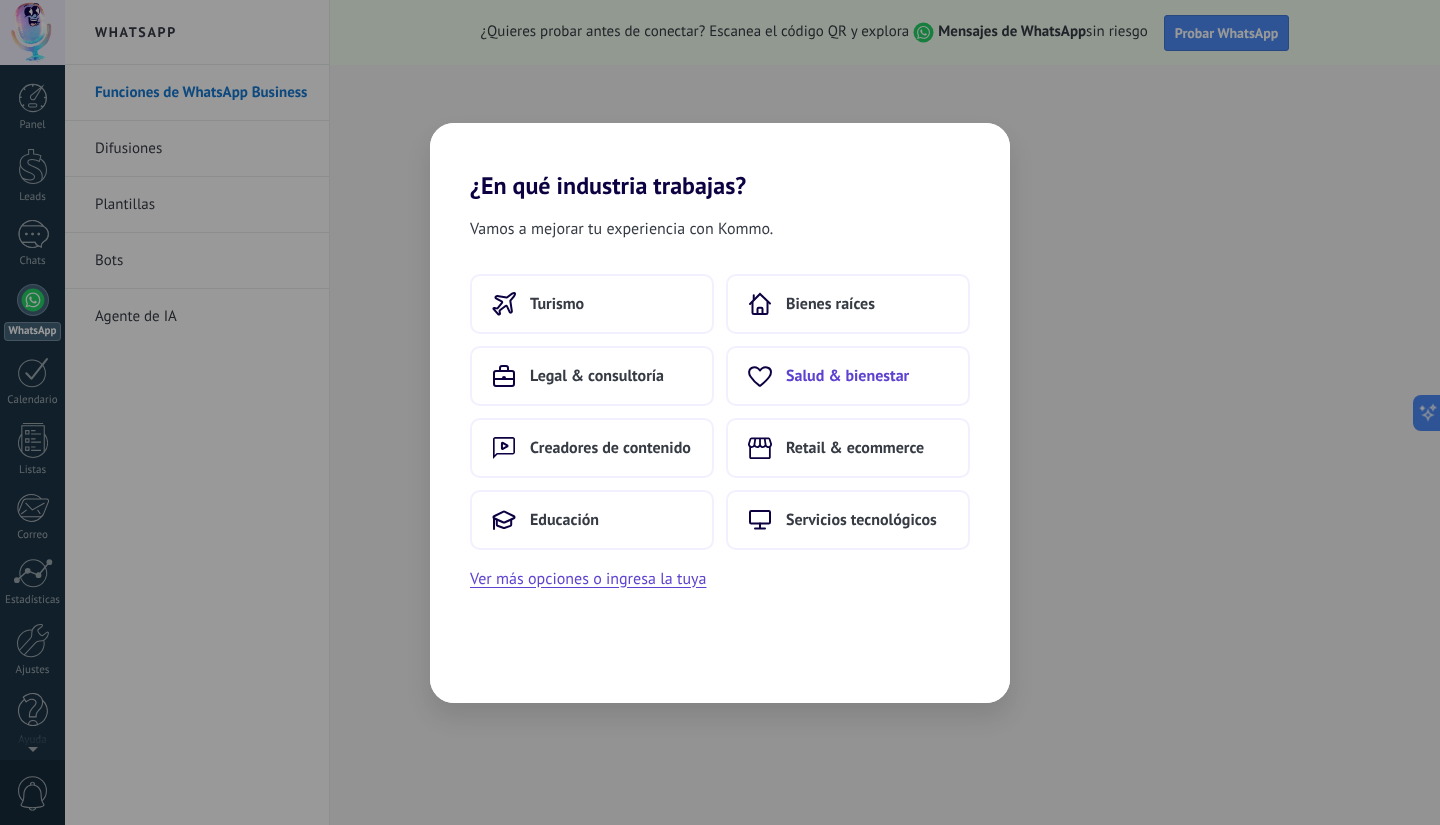 click on "Salud & bienestar" at bounding box center (848, 376) 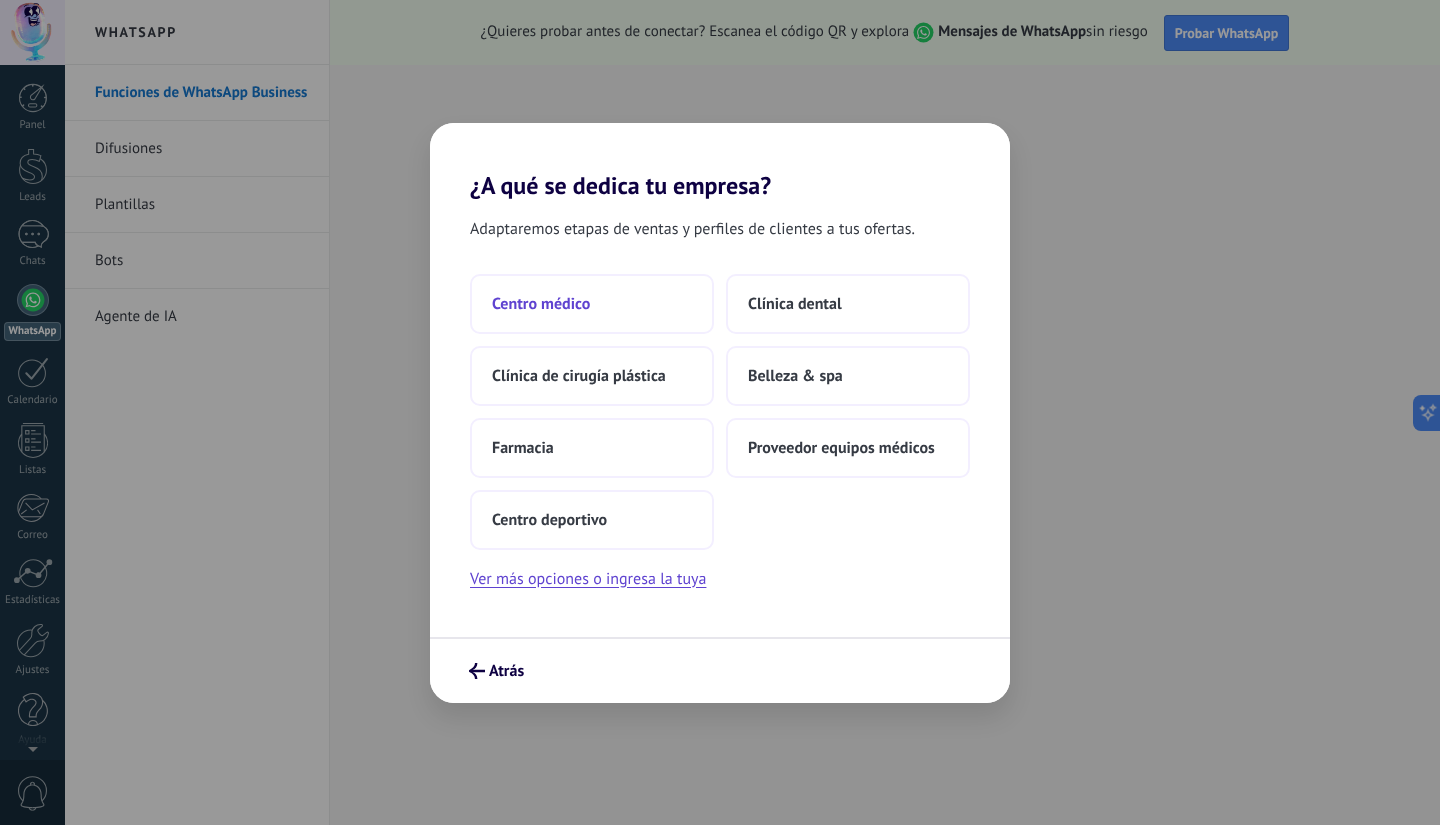 click on "Centro médico" at bounding box center (541, 304) 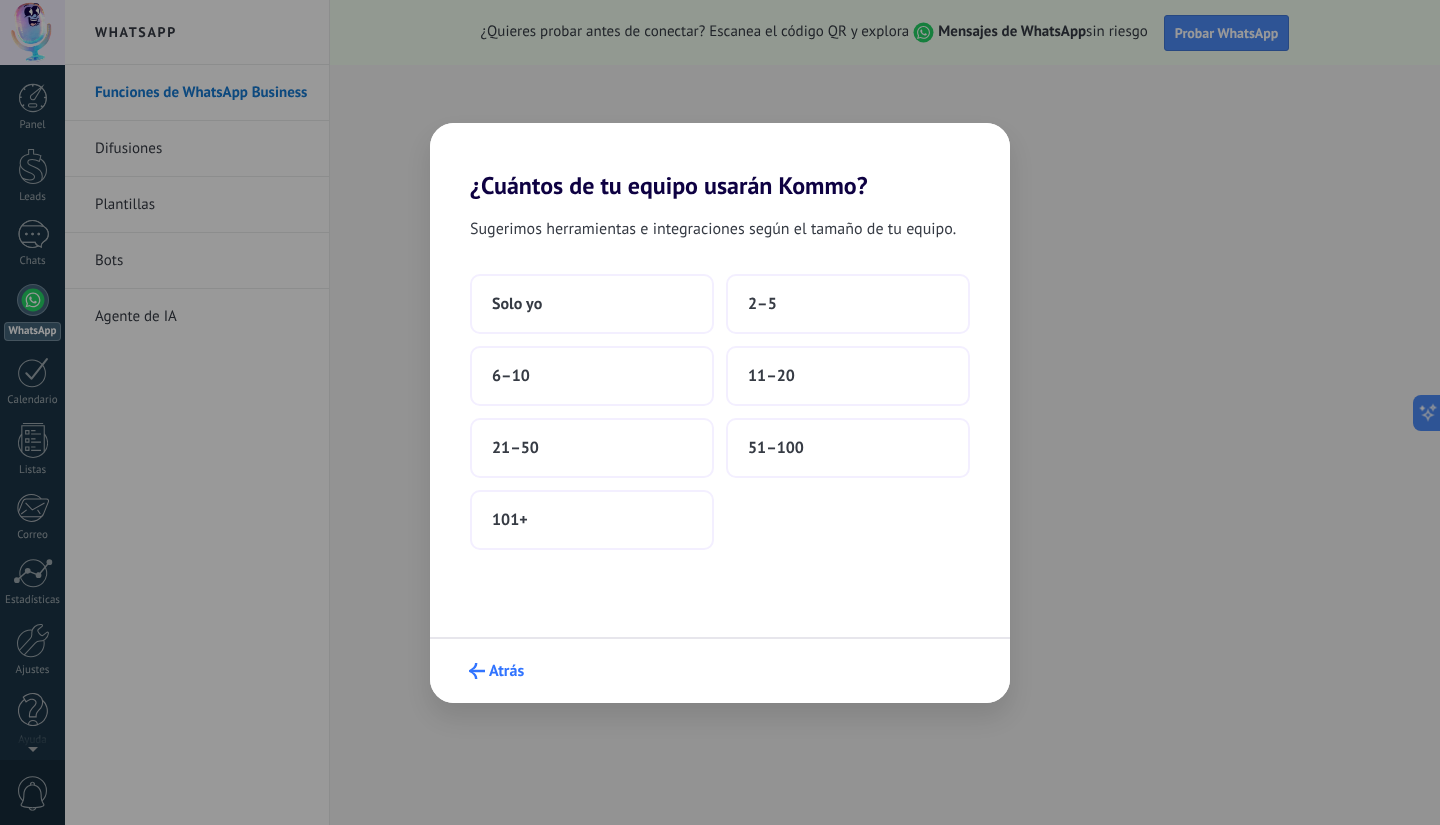 click on "Atrás" at bounding box center (506, 671) 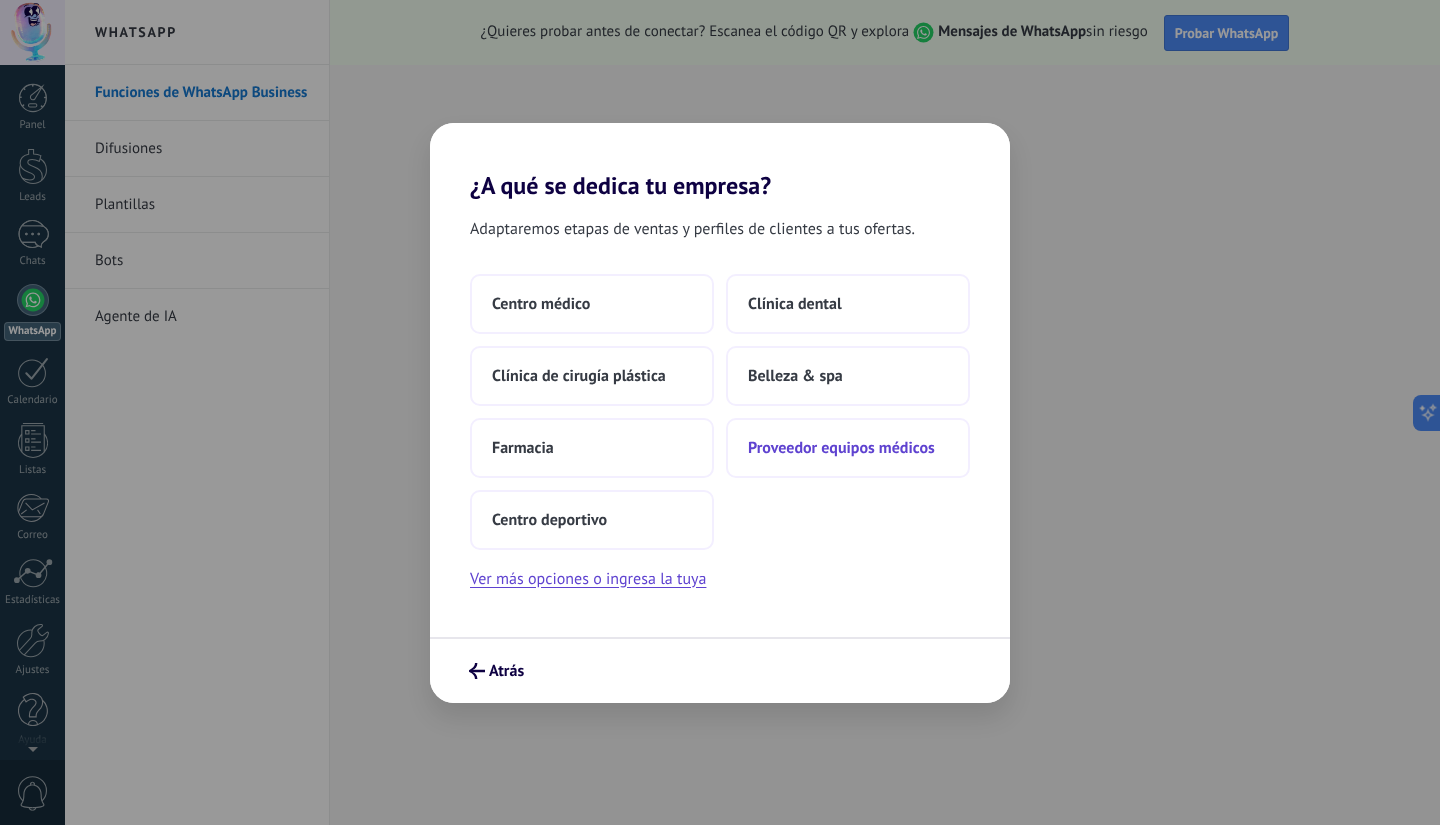 click on "Proveedor equipos médicos" at bounding box center (841, 448) 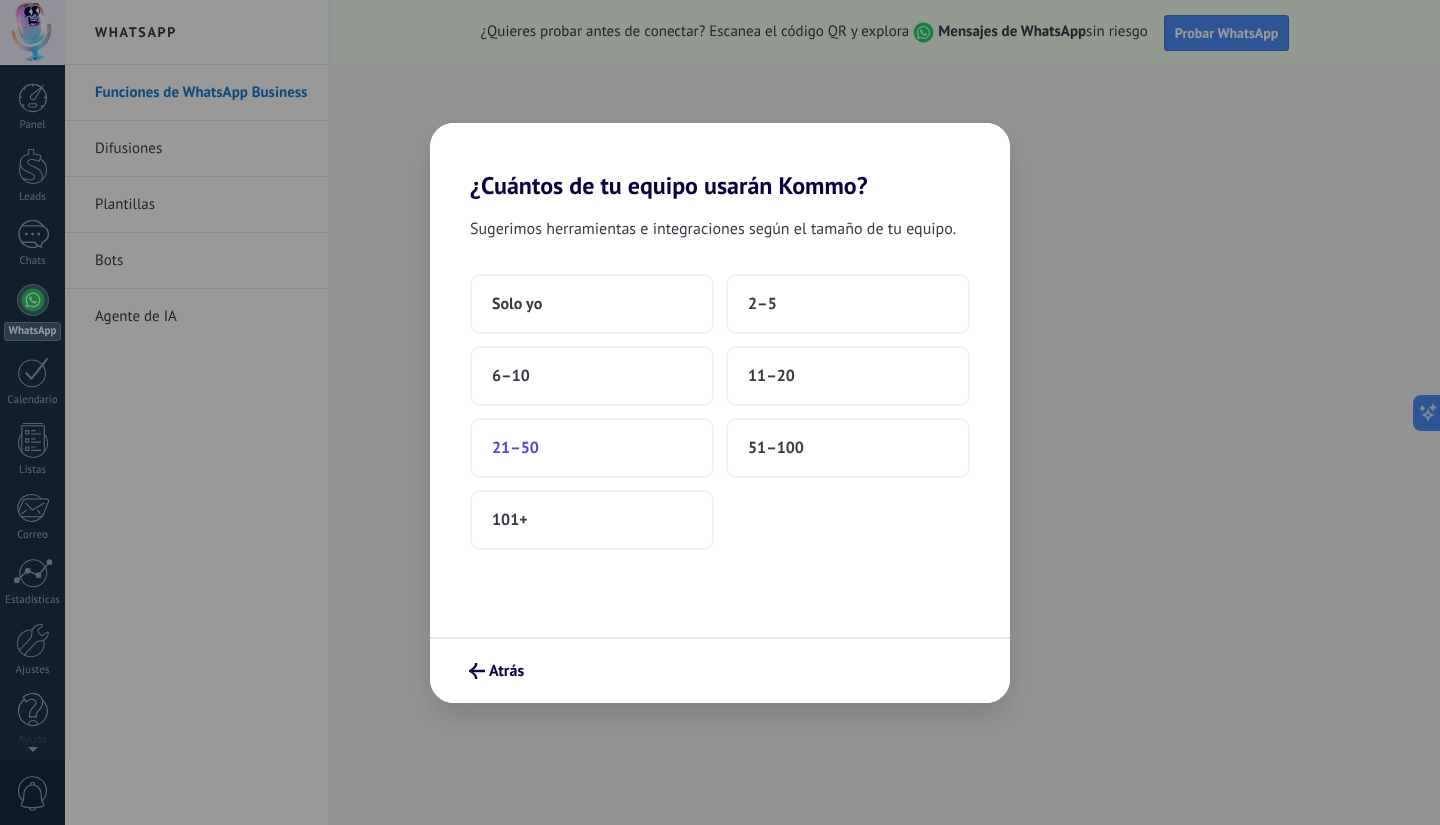 click on "21–50" at bounding box center (515, 448) 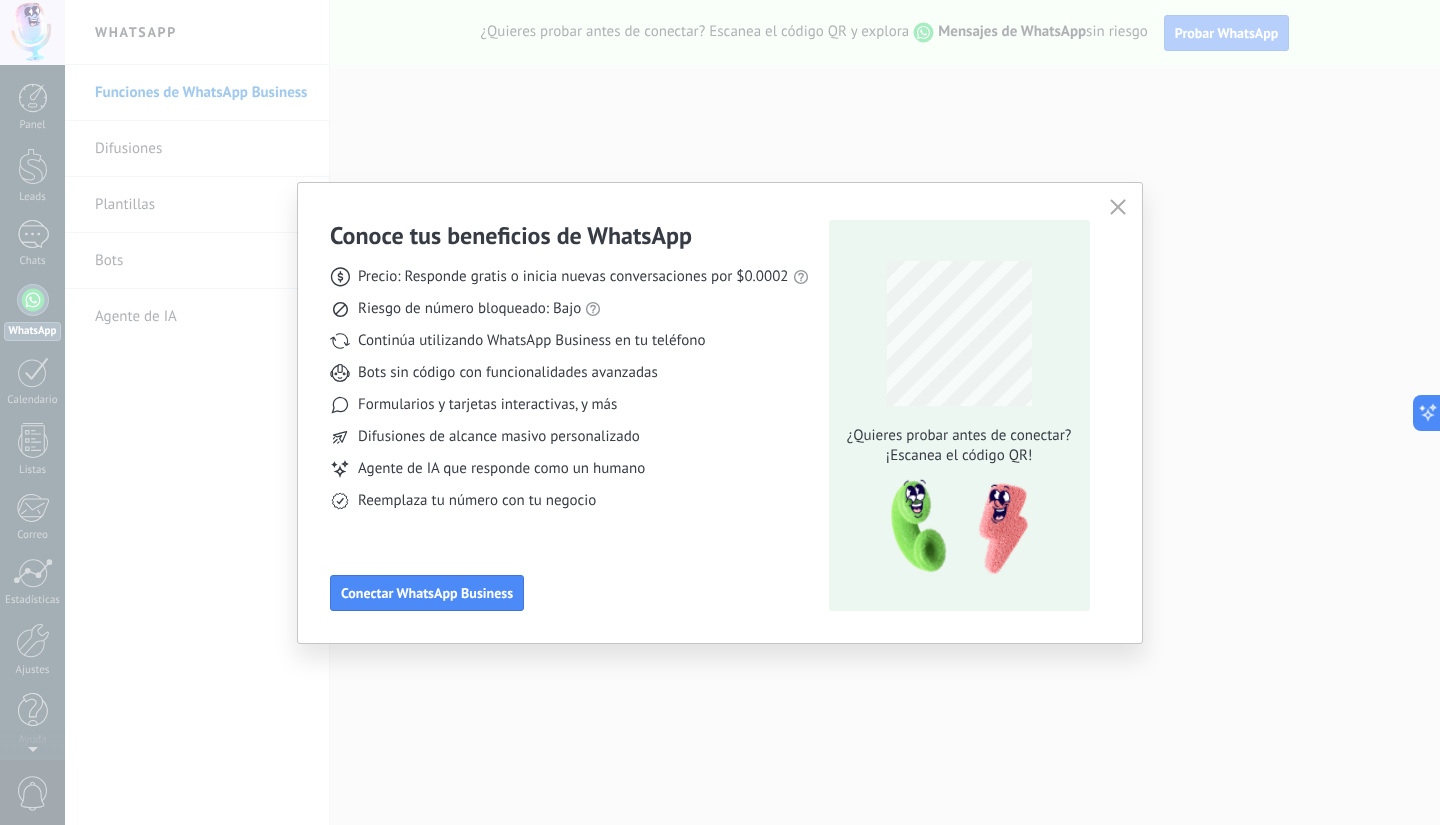 click 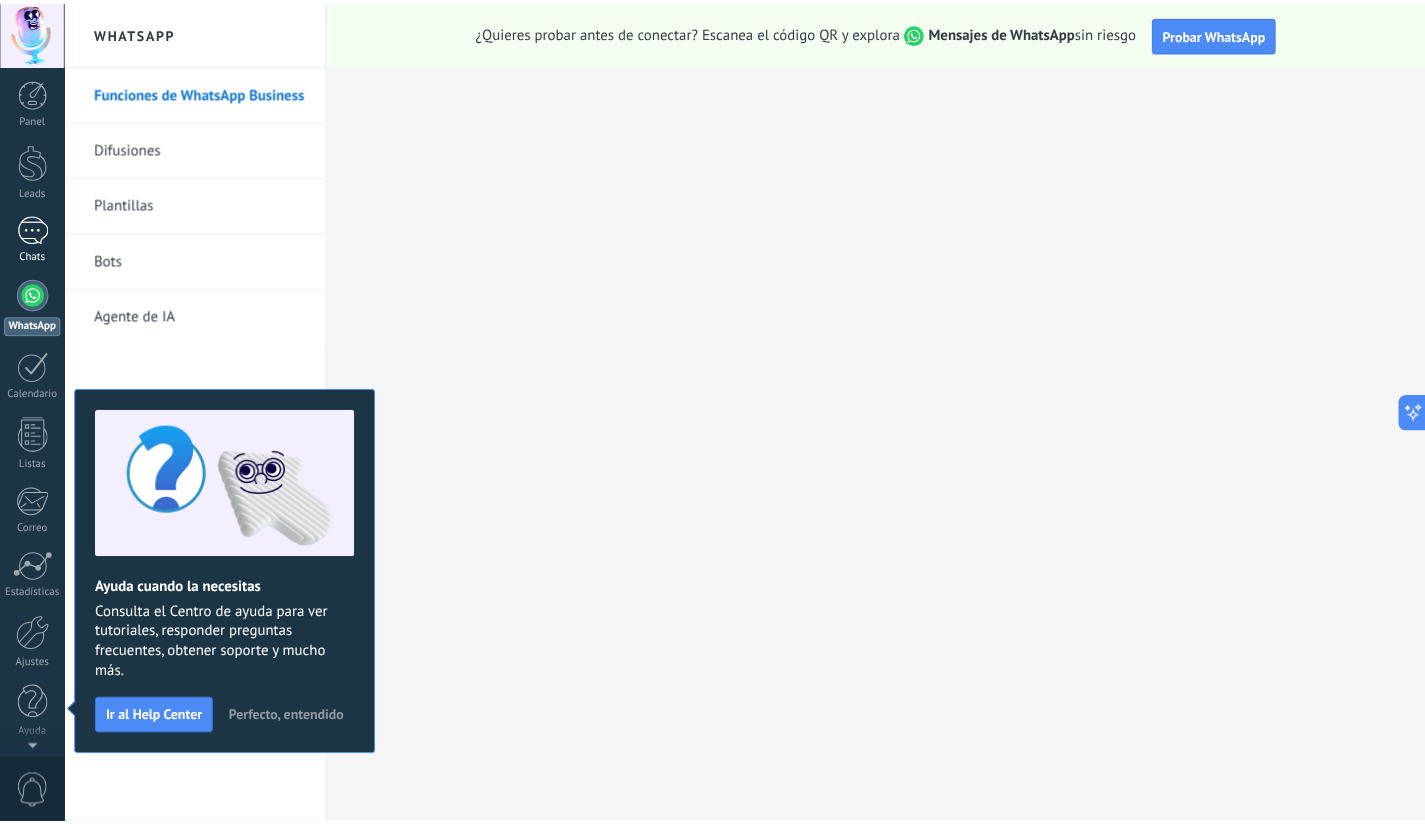 scroll, scrollTop: 0, scrollLeft: 0, axis: both 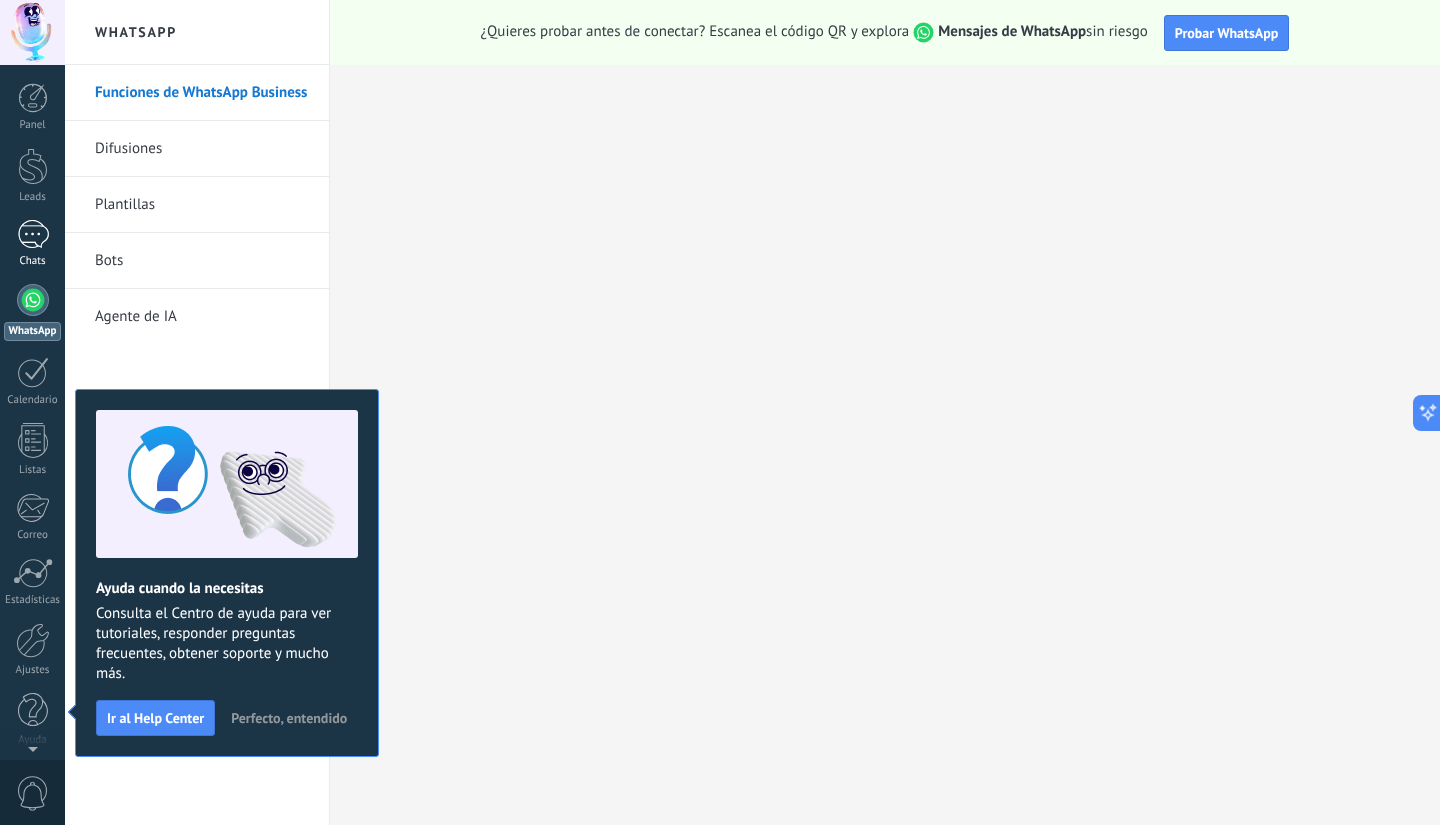 click at bounding box center [33, 234] 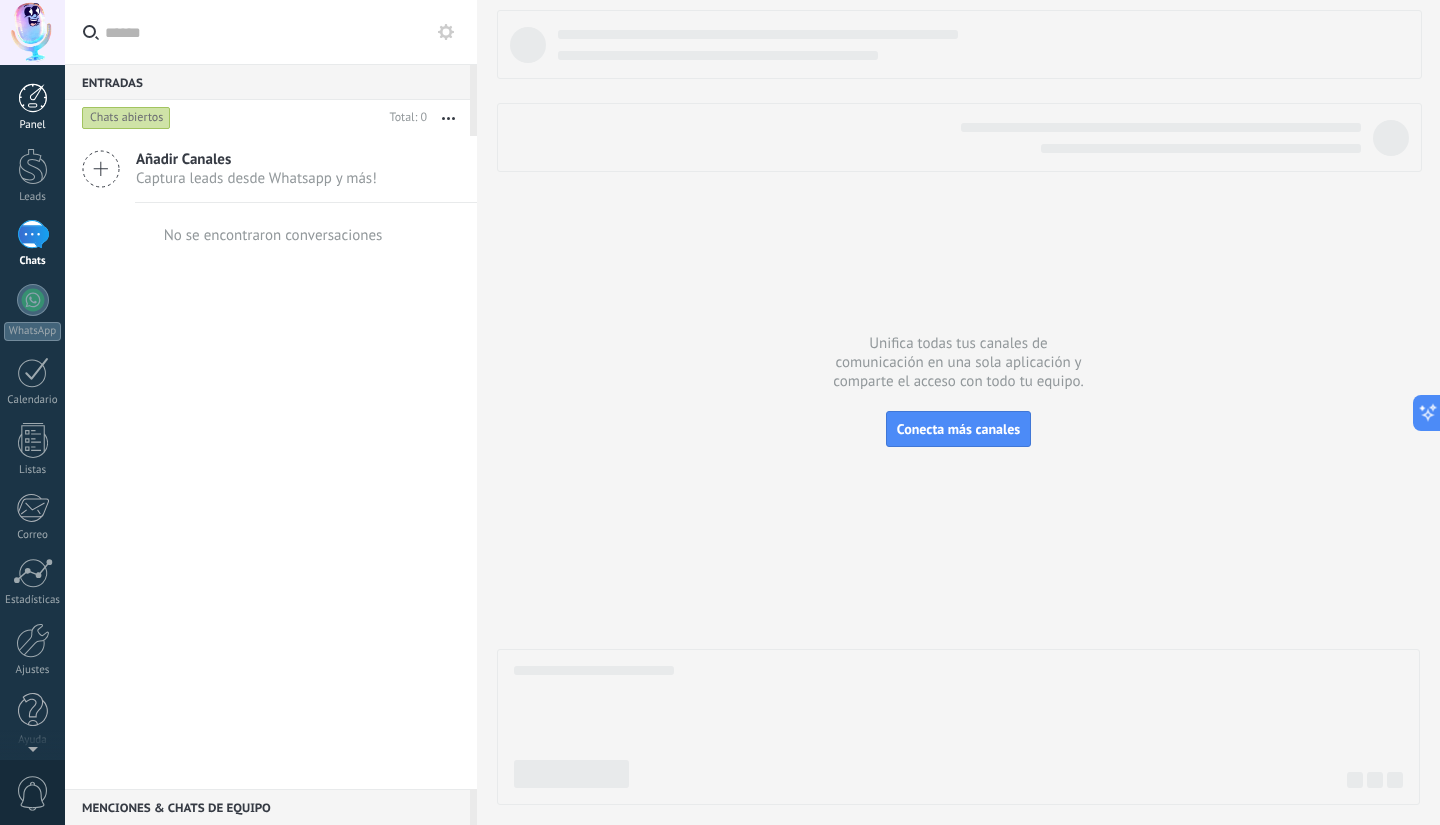 click at bounding box center [33, 98] 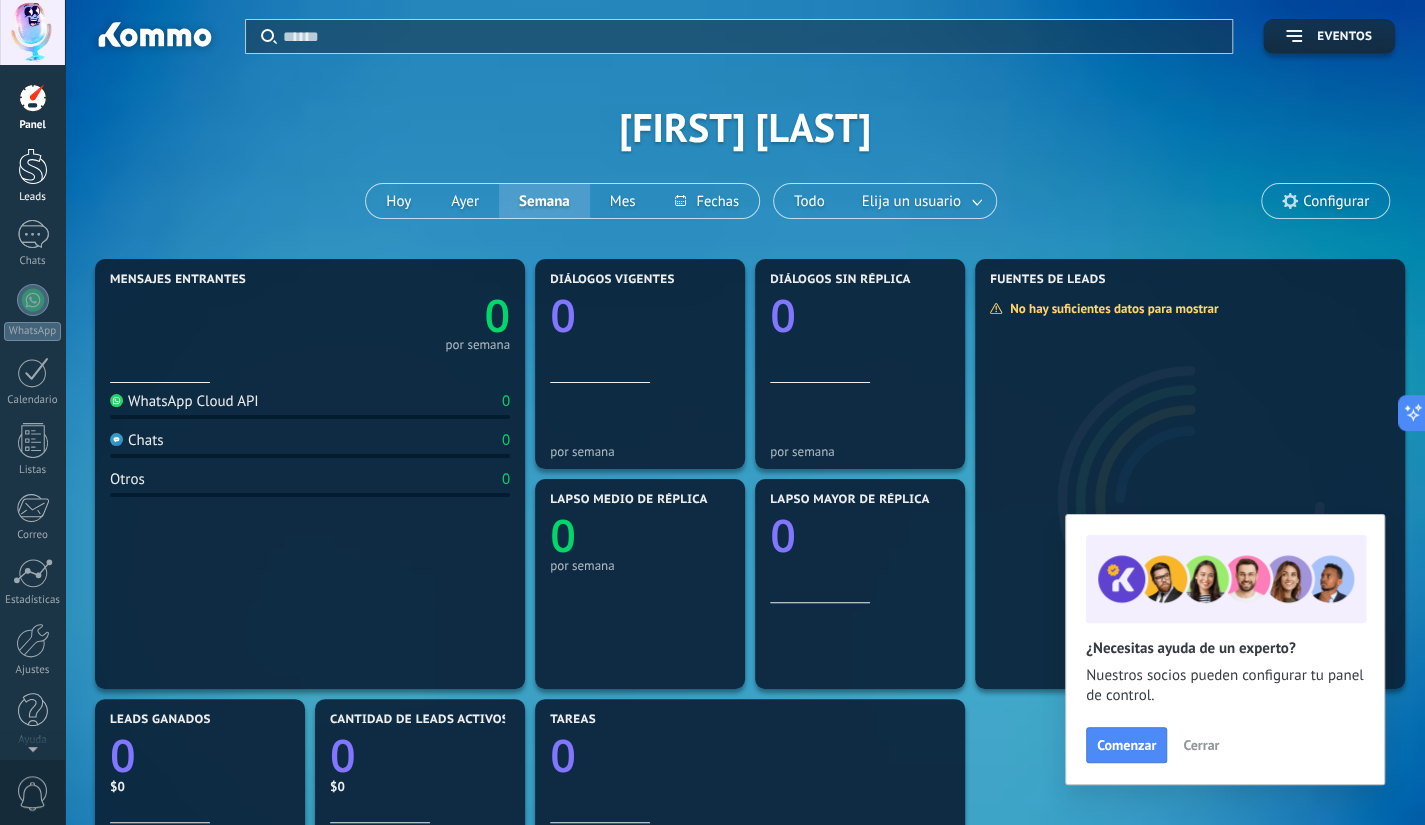 click at bounding box center (33, 166) 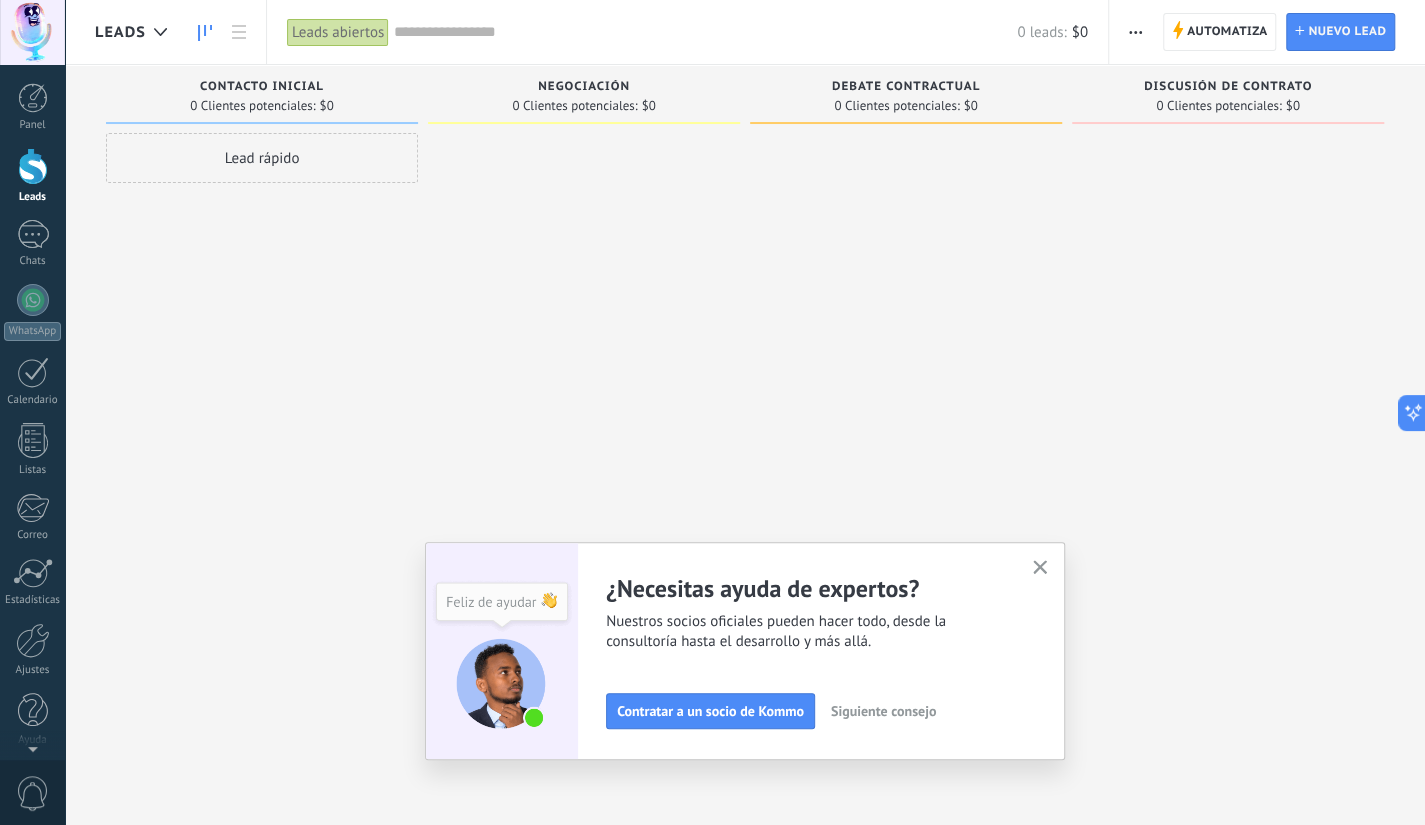 click at bounding box center [33, 166] 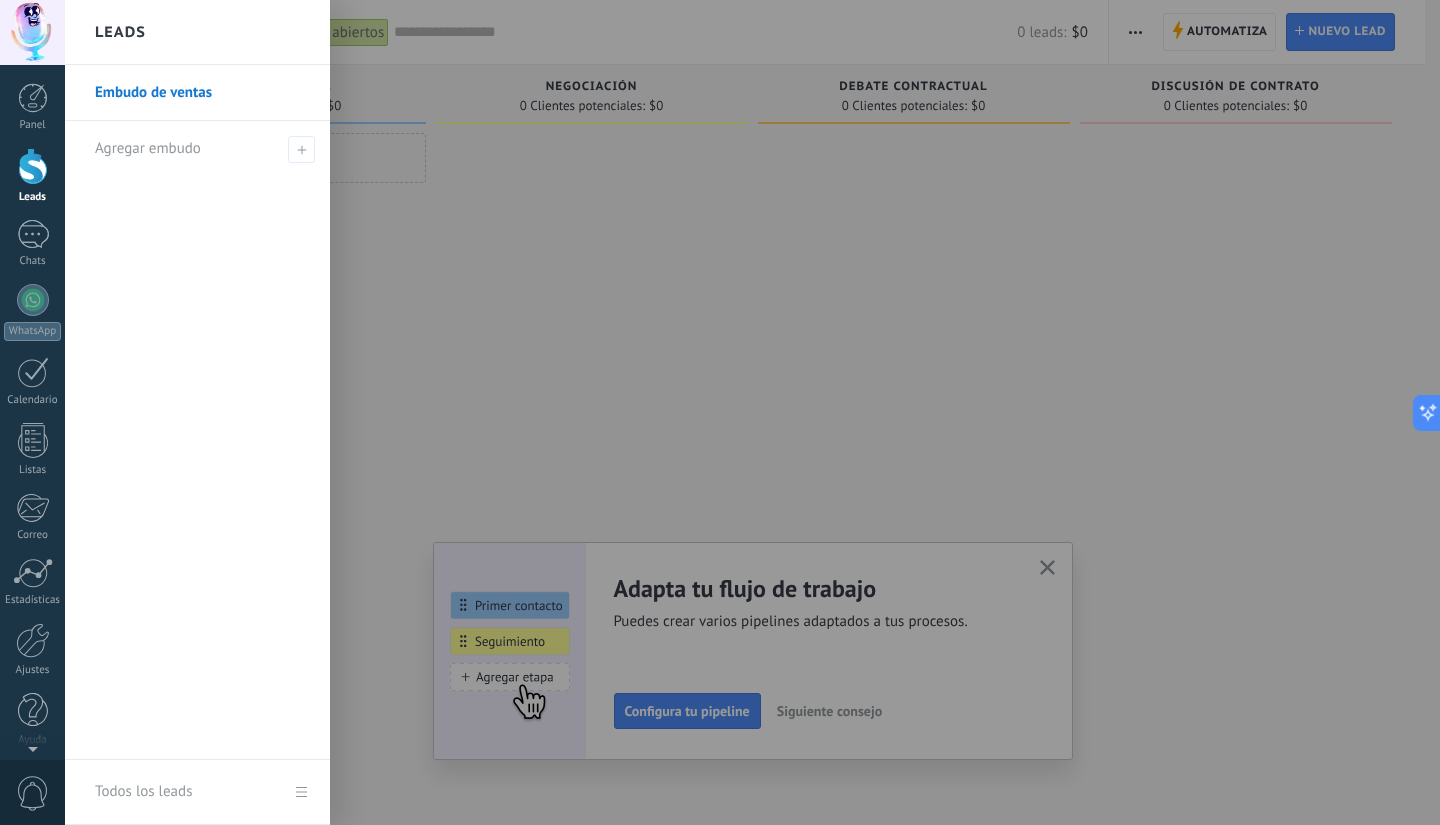 click at bounding box center (33, 166) 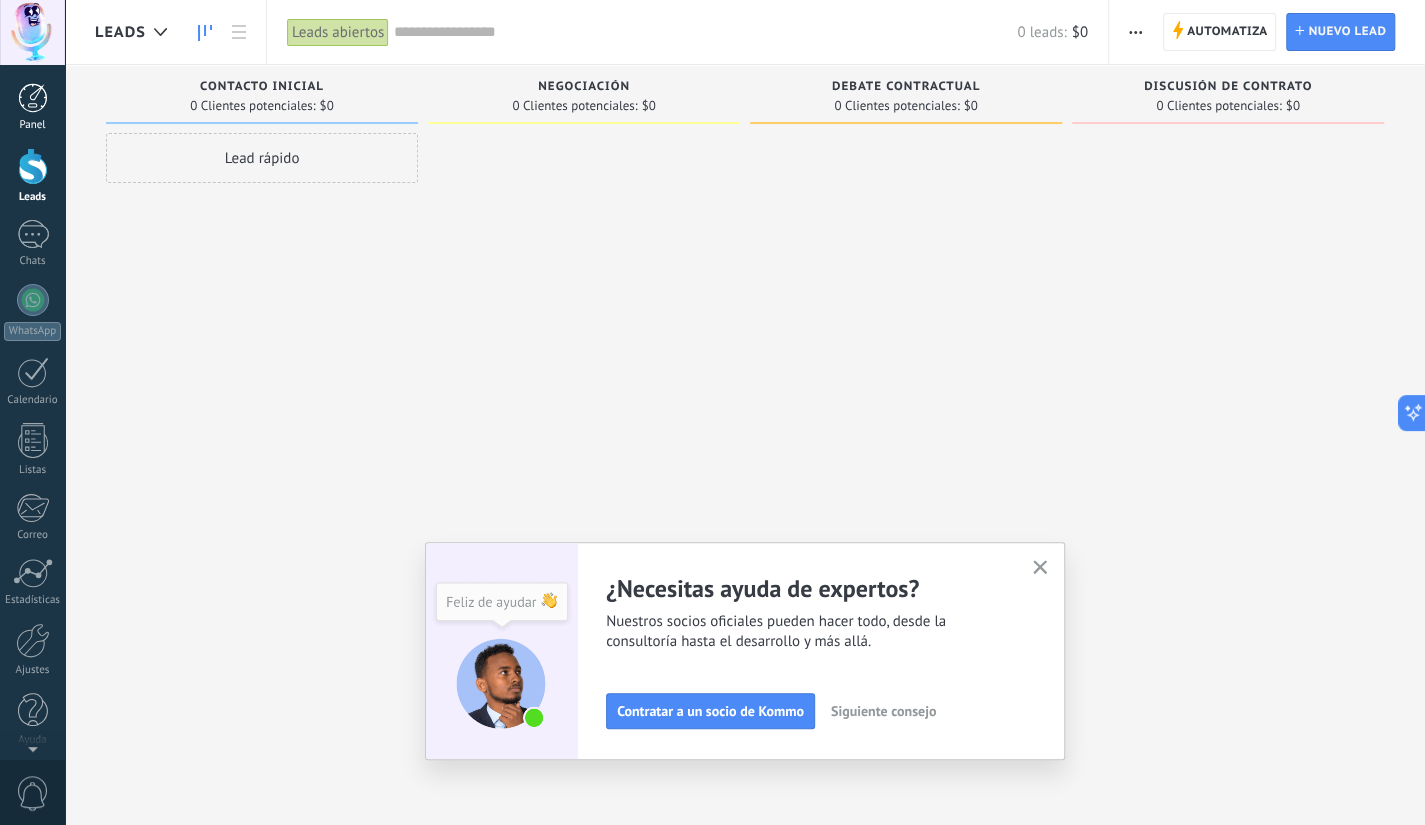 click at bounding box center [33, 98] 